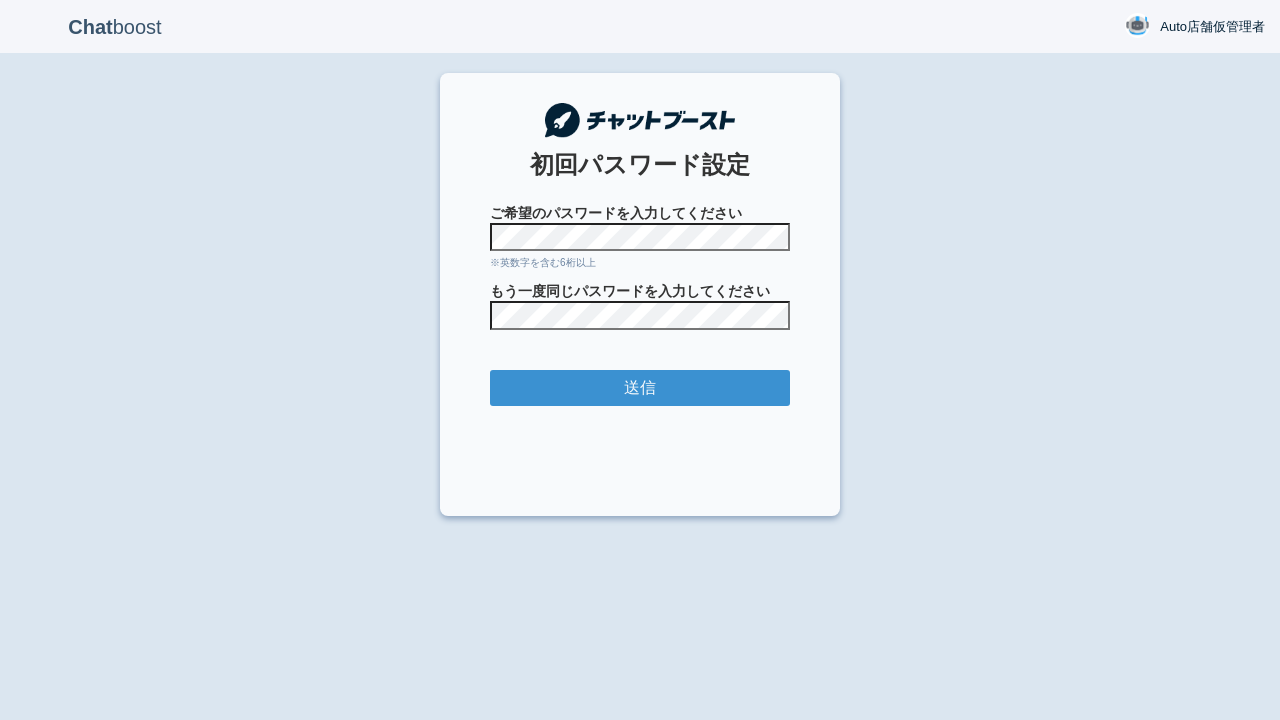 scroll, scrollTop: 0, scrollLeft: 0, axis: both 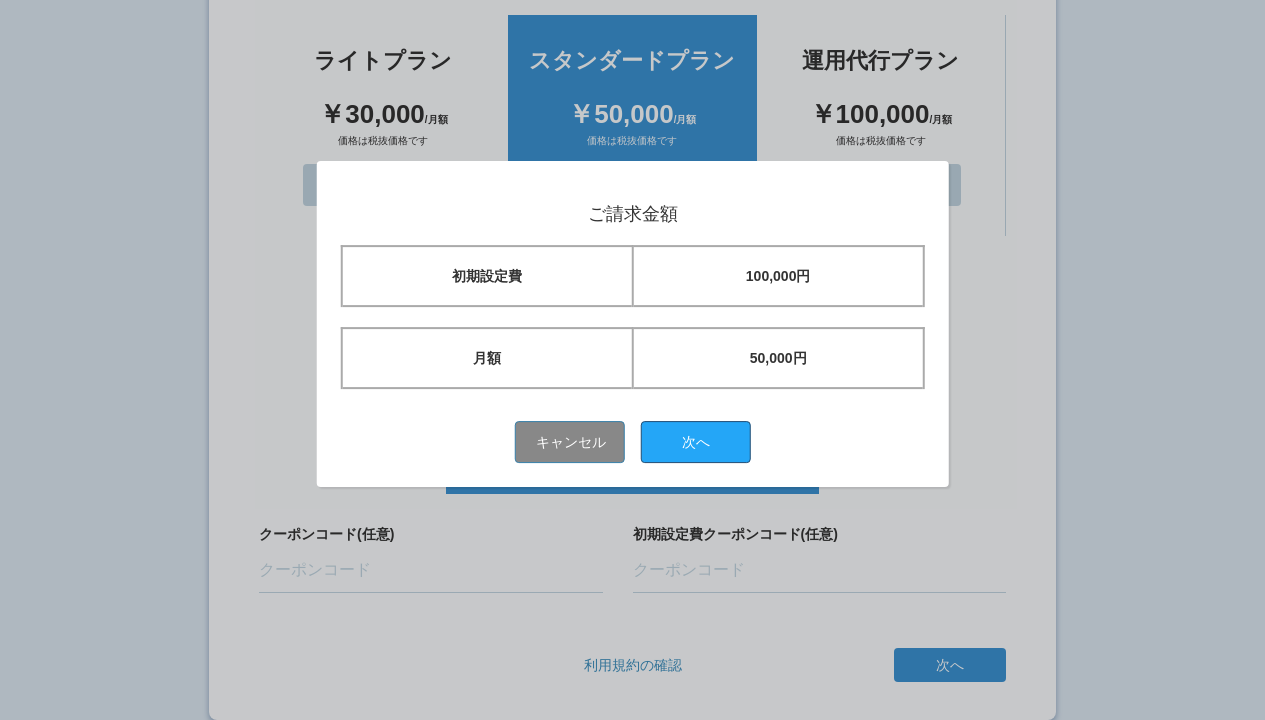 click on "次へ" at bounding box center [696, 442] 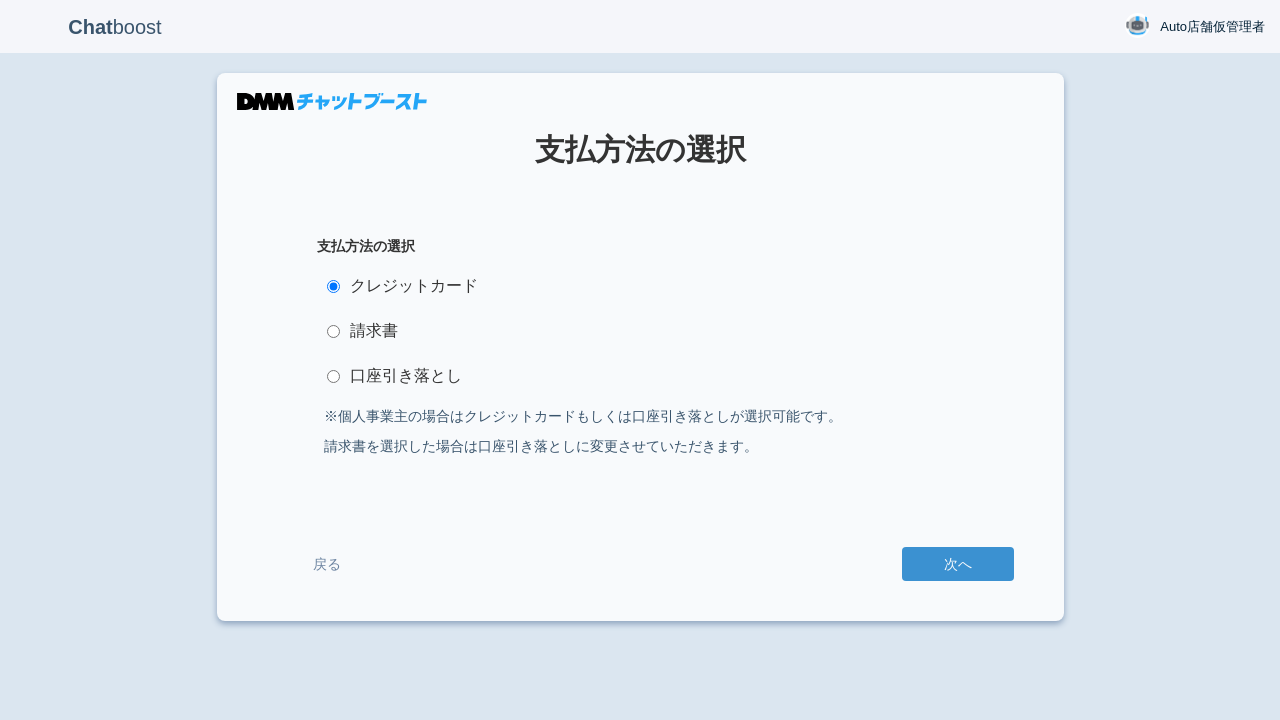 scroll, scrollTop: 0, scrollLeft: 0, axis: both 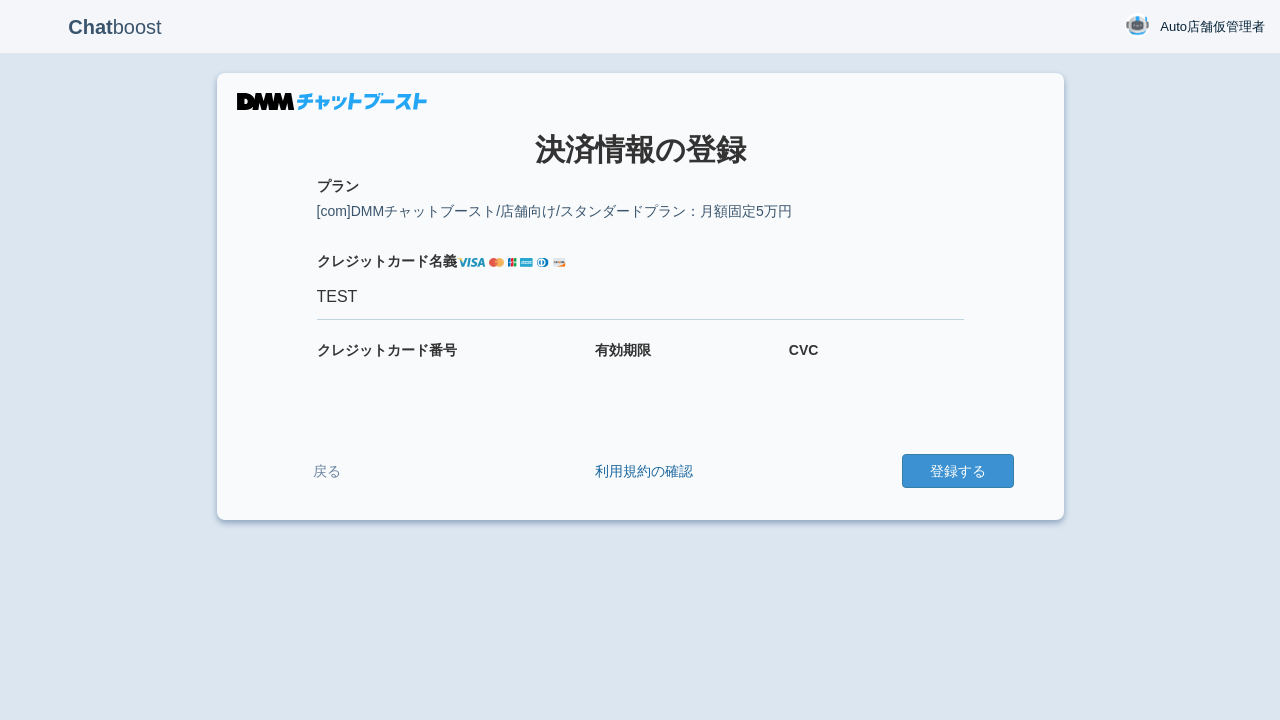 type on "TEST" 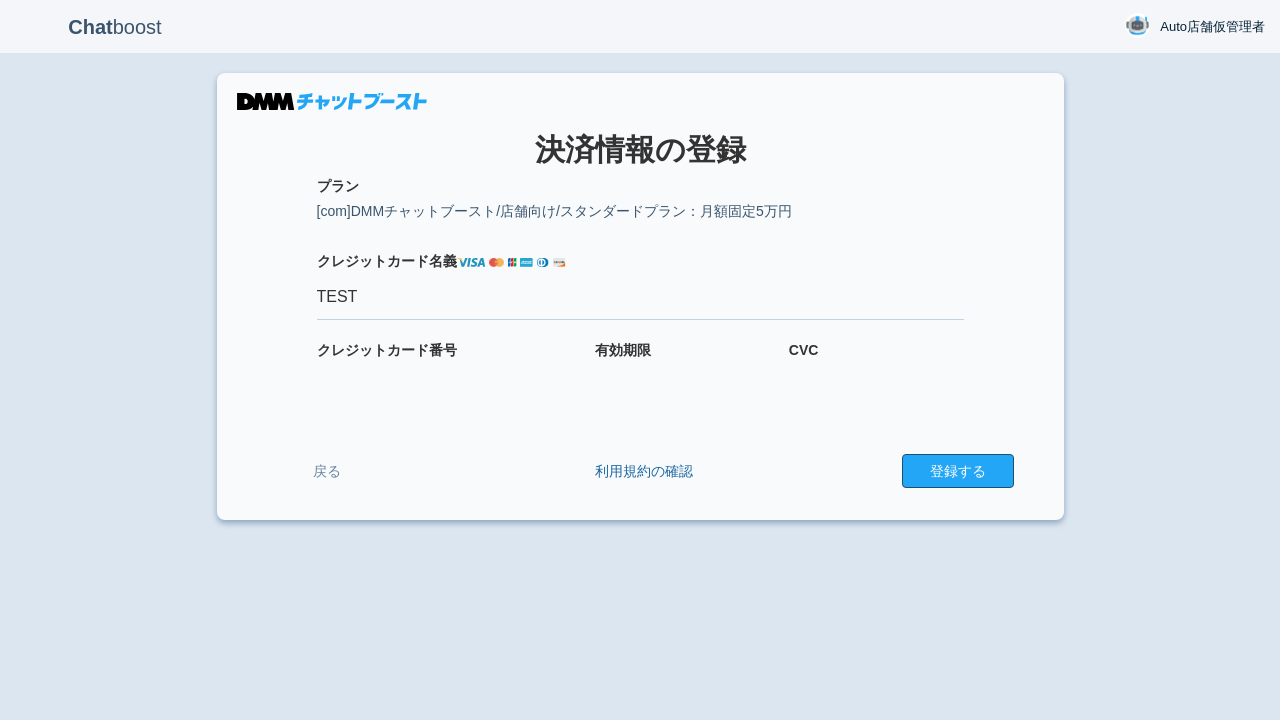 click on "登録する" at bounding box center (958, 471) 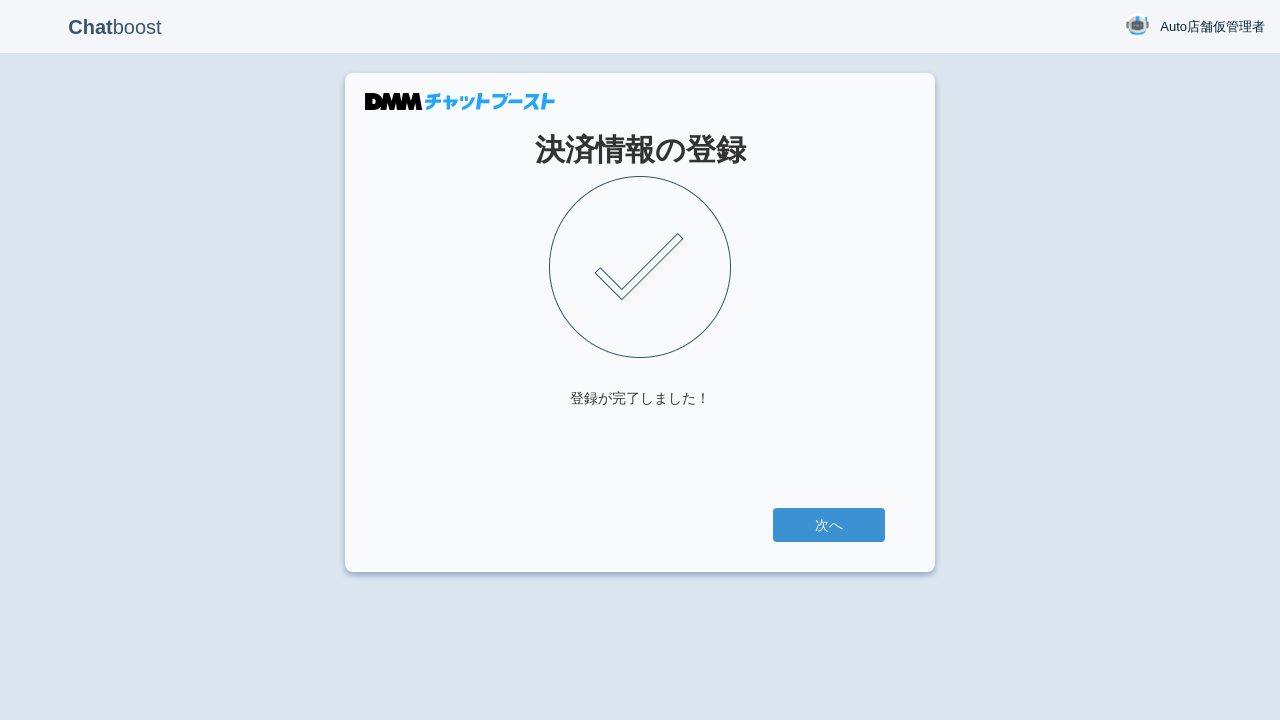 scroll, scrollTop: 0, scrollLeft: 0, axis: both 